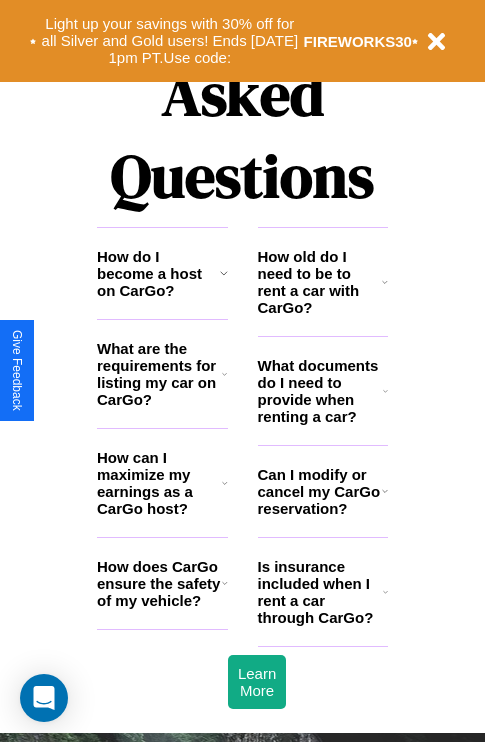 scroll, scrollTop: 2423, scrollLeft: 0, axis: vertical 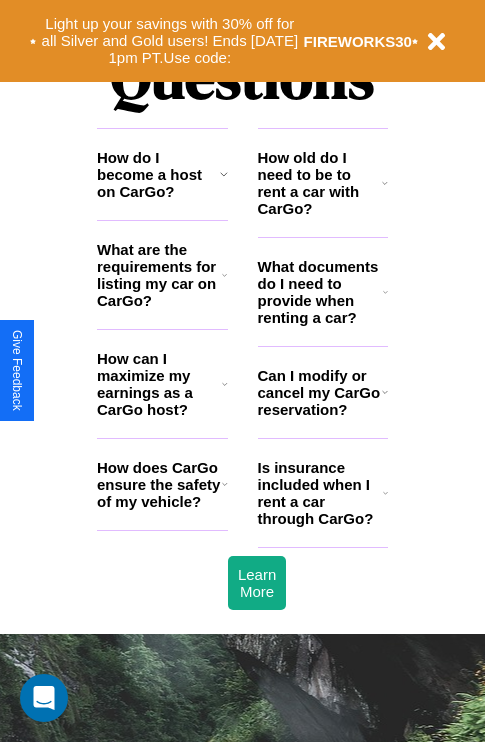 click 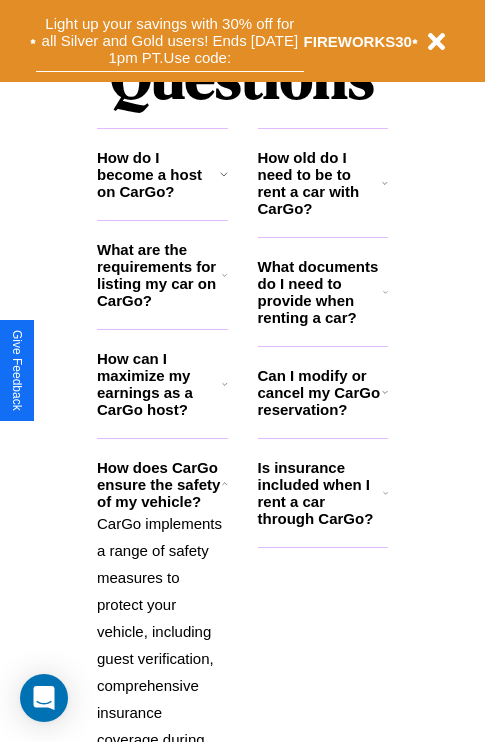 click on "Light up your savings with 30% off for all Silver and Gold users! Ends [DATE] 1pm PT.  Use code:" at bounding box center (170, 41) 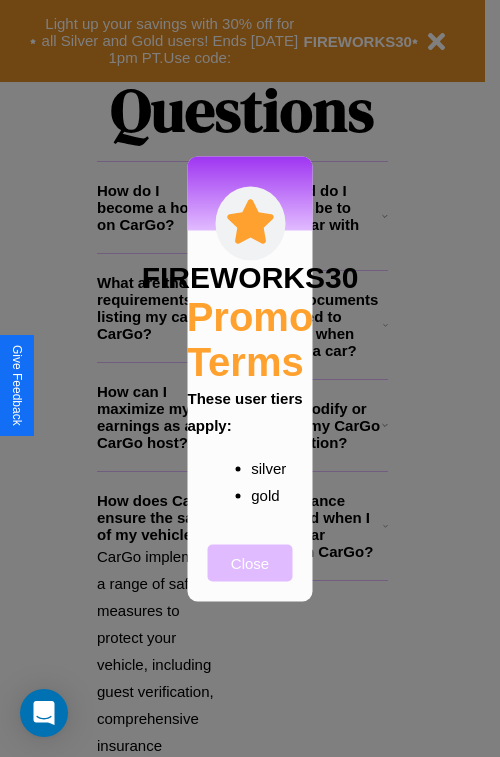 click on "Close" at bounding box center [250, 562] 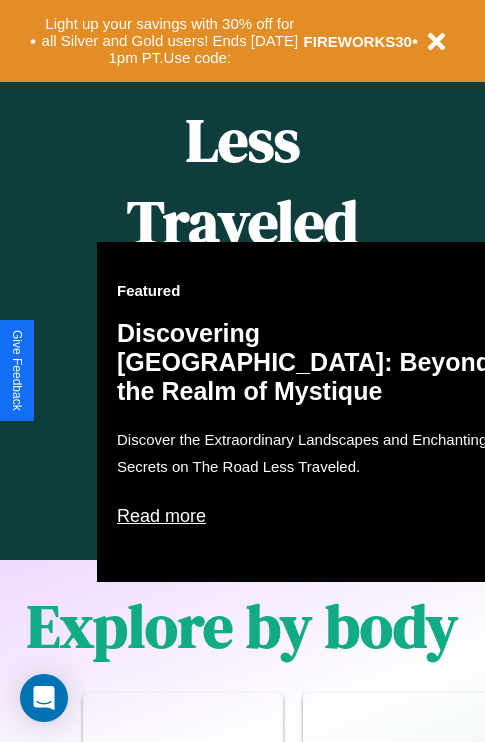 scroll, scrollTop: 308, scrollLeft: 0, axis: vertical 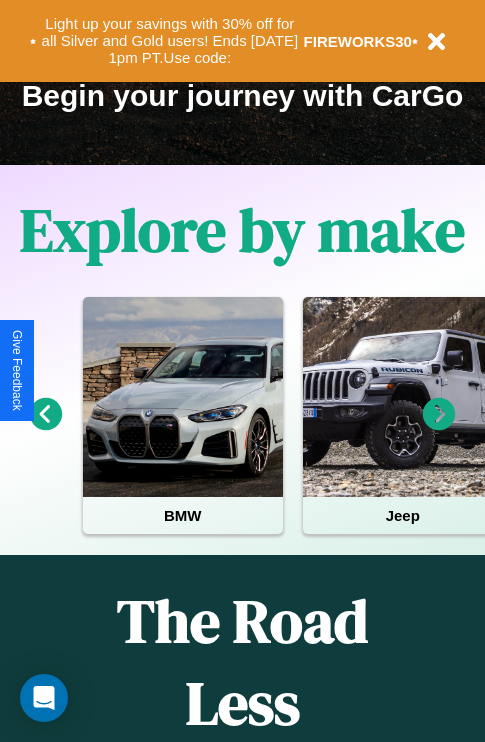 click 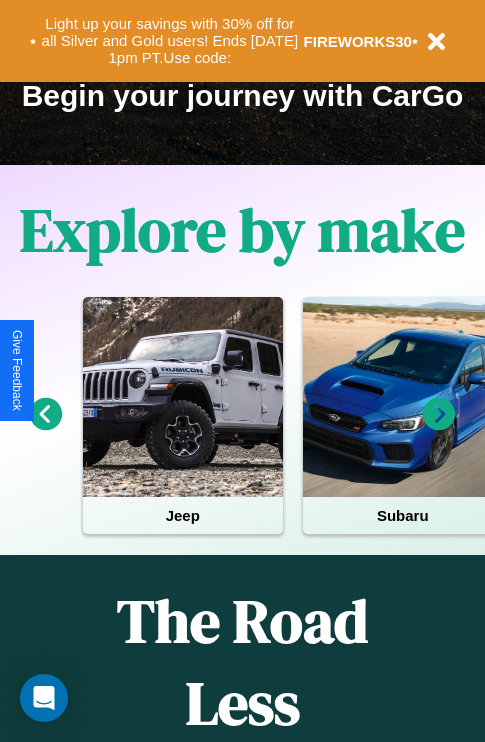 click 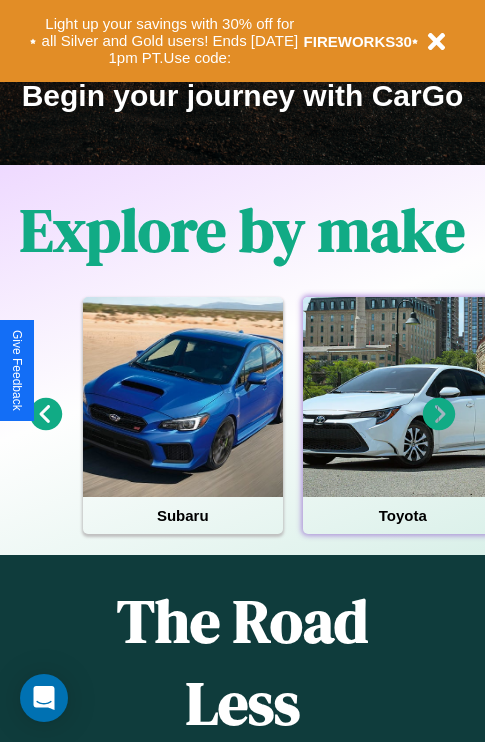 click at bounding box center [403, 397] 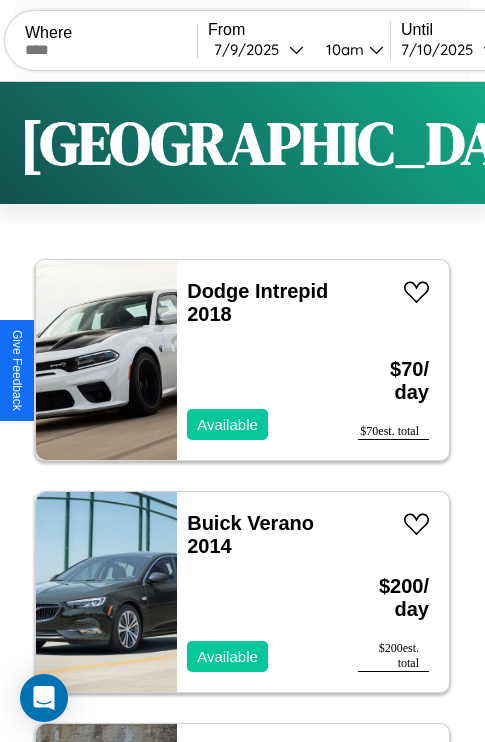 scroll, scrollTop: 66, scrollLeft: 0, axis: vertical 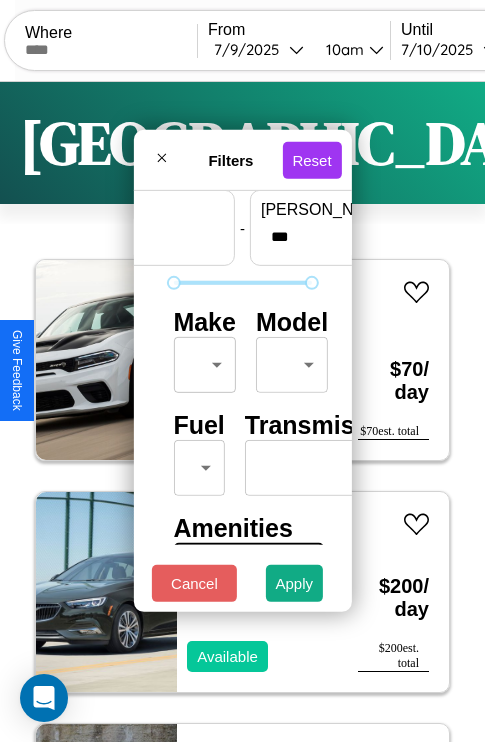 click on "CarGo Where From [DATE] 10am Until [DATE] 10am Become a Host Login Sign Up London Filters 155  cars in this area These cars can be picked up in this city. Dodge   Intrepid   2018 Available $ 70  / day $ 70  est. total Buick   Verano   2014 Available $ 200  / day $ 200  est. total Audi   A5   2017 Unavailable $ 200  / day $ 200  est. total Volvo   EX90   2022 Unavailable $ 70  / day $ 70  est. total Kia   EV9   2014 Available $ 140  / day $ 140  est. total Jeep   Wrangler   2018 Available $ 110  / day $ 110  est. total Buick   Verano   2020 Available $ 120  / day $ 120  est. total Honda   NPS50 (Ruckus)   2023 Unavailable $ 80  / day $ 80  est. total Kia   Sorento   2018 Available $ 60  / day $ 60  est. total Land Rover   Defender   2021 Available $ 150  / day $ 150  est. total Buick   Reatta   2014 Available $ 50  / day $ 50  est. total Lincoln   Mark LT   2018 Available $ 80  / day $ 80  est. total Mercedes   260   2014 Available $ 30  / day $ 30  est. total Lexus   RC   2014 Available $ 130 $" at bounding box center (242, 412) 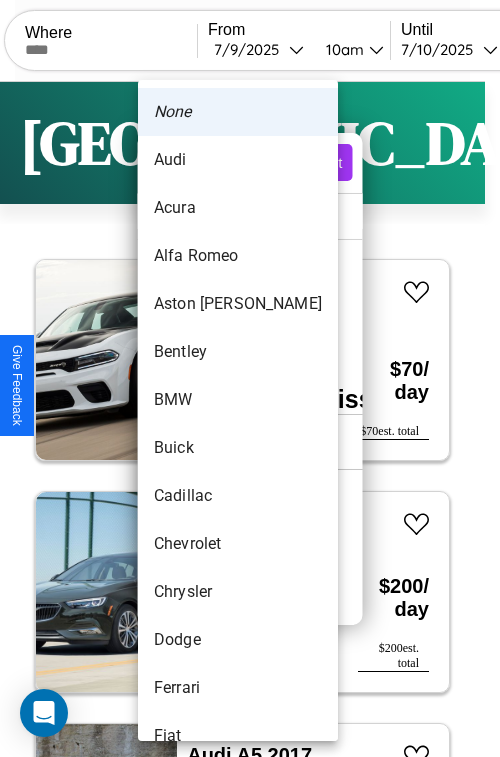 click on "Acura" at bounding box center (238, 208) 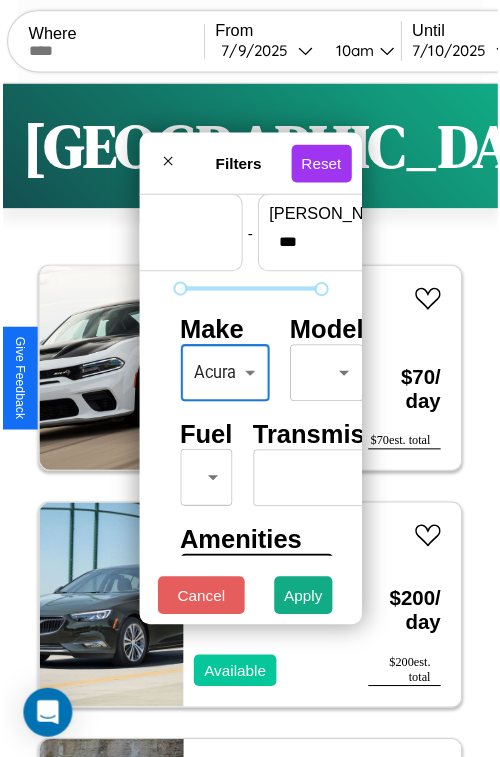 scroll, scrollTop: 59, scrollLeft: 10, axis: both 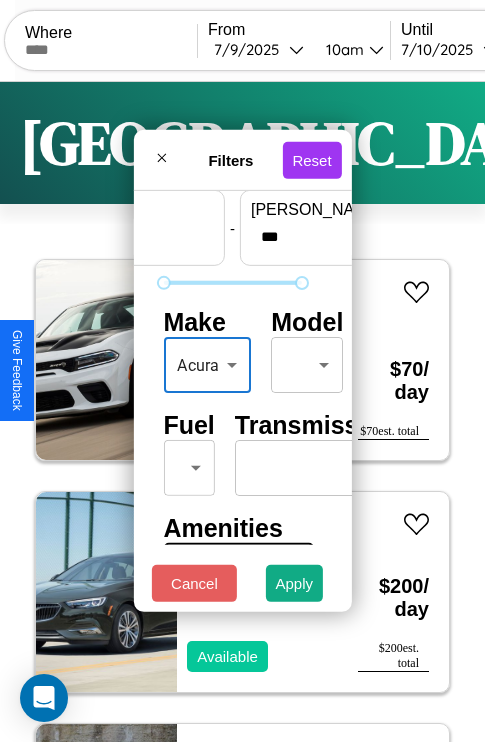 click on "CarGo Where From [DATE] 10am Until [DATE] 10am Become a Host Login Sign Up London Filters 155  cars in this area These cars can be picked up in this city. Dodge   Intrepid   2018 Available $ 70  / day $ 70  est. total Buick   Verano   2014 Available $ 200  / day $ 200  est. total Audi   A5   2017 Unavailable $ 200  / day $ 200  est. total Volvo   EX90   2022 Unavailable $ 70  / day $ 70  est. total Kia   EV9   2014 Available $ 140  / day $ 140  est. total Jeep   Wrangler   2018 Available $ 110  / day $ 110  est. total Buick   Verano   2020 Available $ 120  / day $ 120  est. total Honda   NPS50 (Ruckus)   2023 Unavailable $ 80  / day $ 80  est. total Kia   Sorento   2018 Available $ 60  / day $ 60  est. total Land Rover   Defender   2021 Available $ 150  / day $ 150  est. total Buick   Reatta   2014 Available $ 50  / day $ 50  est. total Lincoln   Mark LT   2018 Available $ 80  / day $ 80  est. total Mercedes   260   2014 Available $ 30  / day $ 30  est. total Lexus   RC   2014 Available $ 130 $" at bounding box center [242, 412] 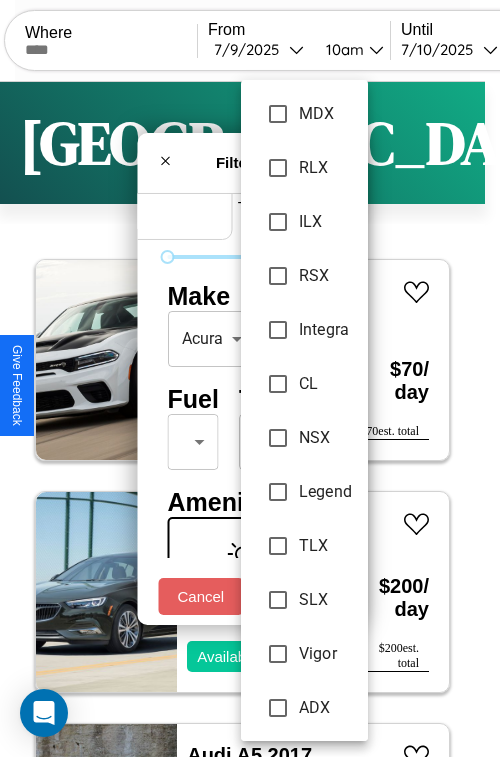 scroll, scrollTop: 321, scrollLeft: 0, axis: vertical 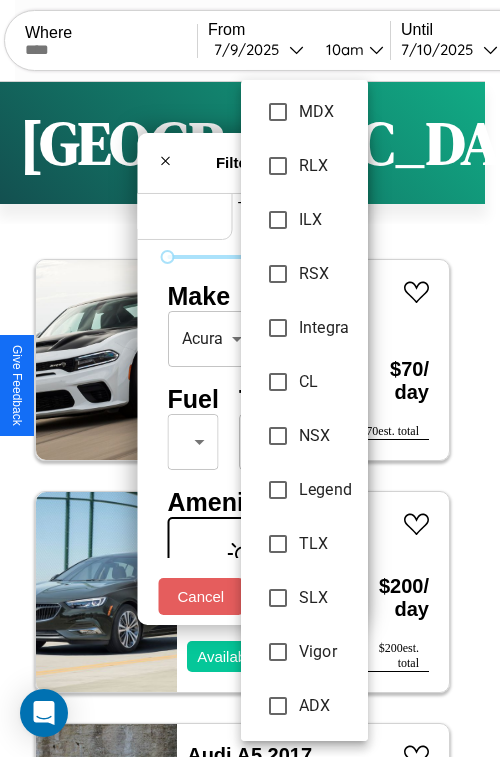 type on "***" 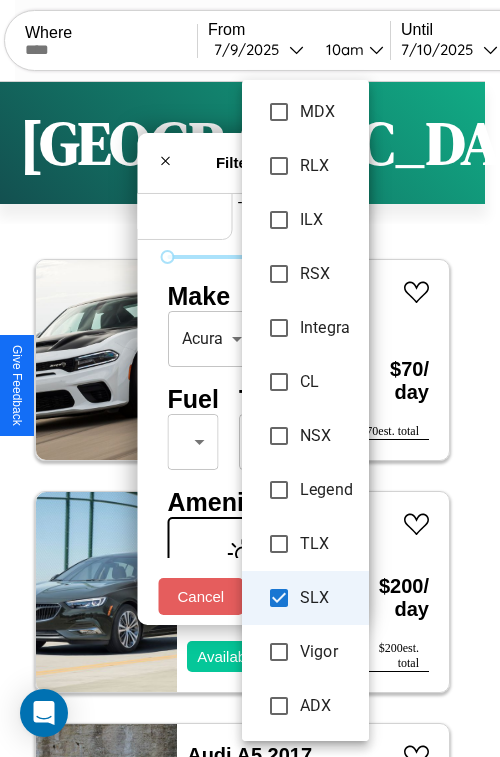 click on "SLX" at bounding box center (326, 598) 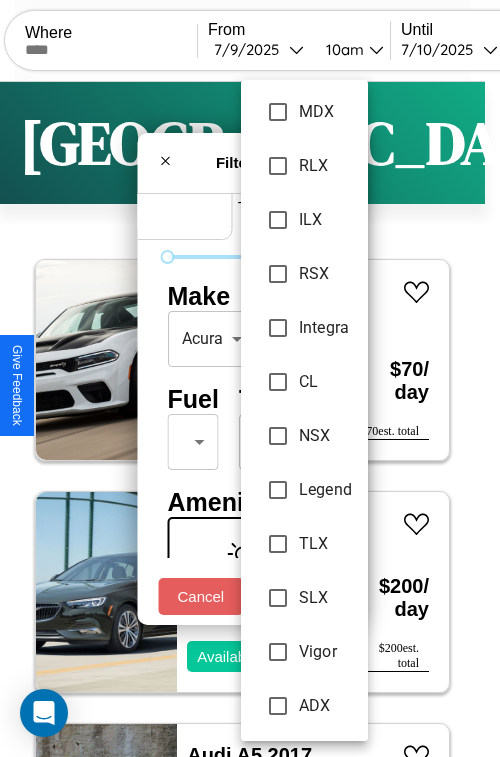 scroll, scrollTop: 0, scrollLeft: 0, axis: both 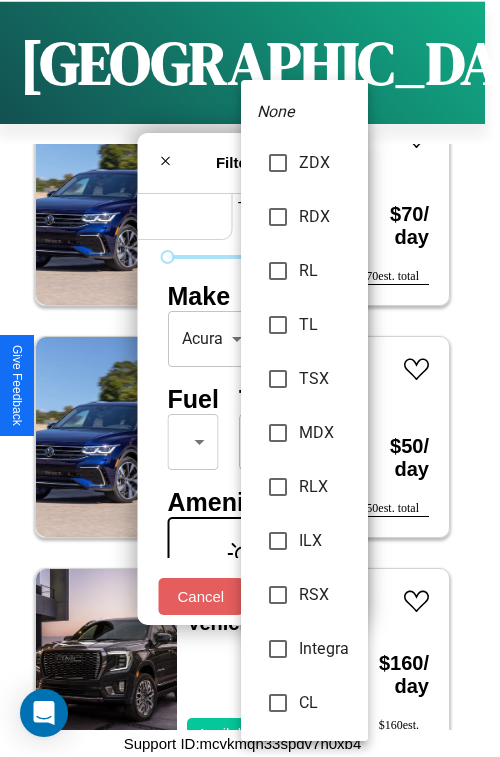 click at bounding box center (250, 378) 